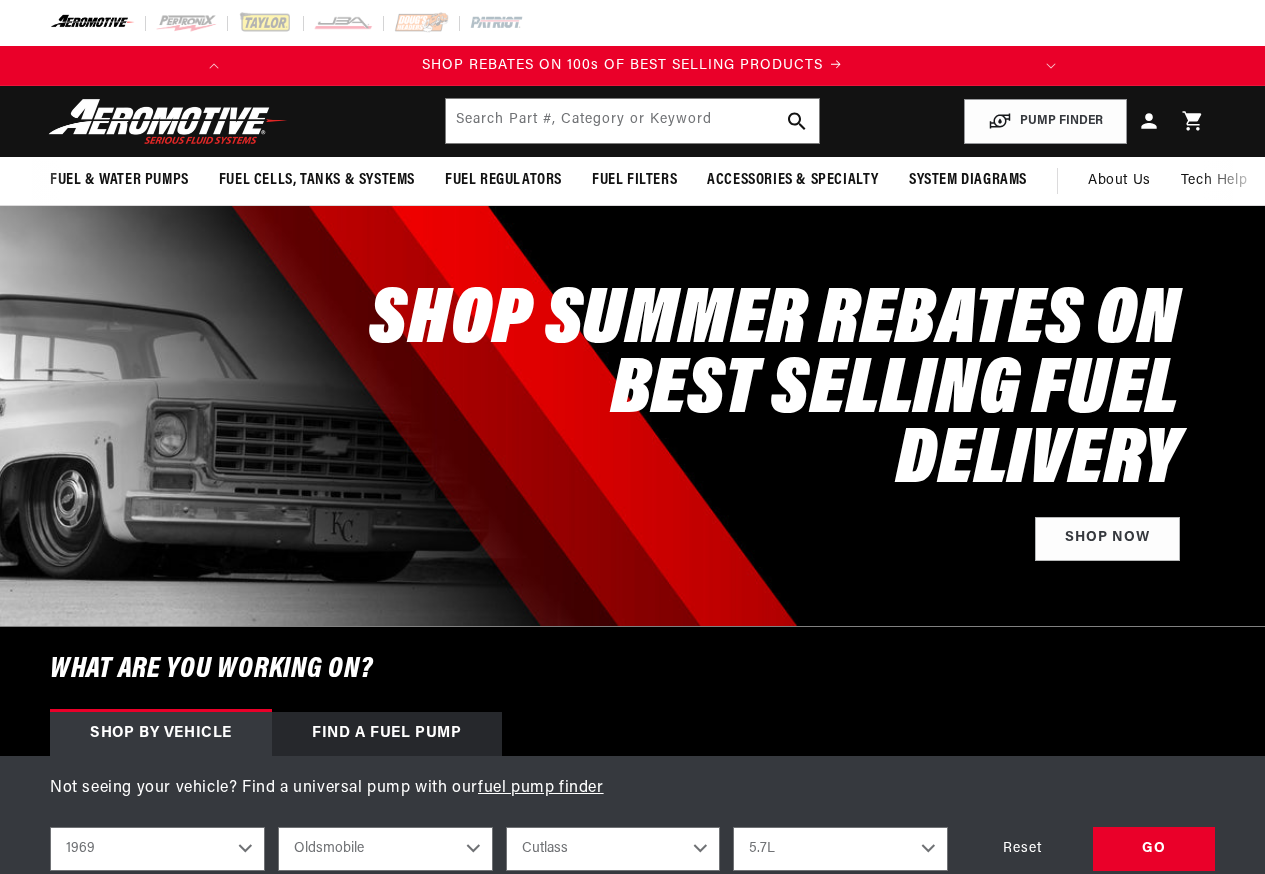 select on "1969" 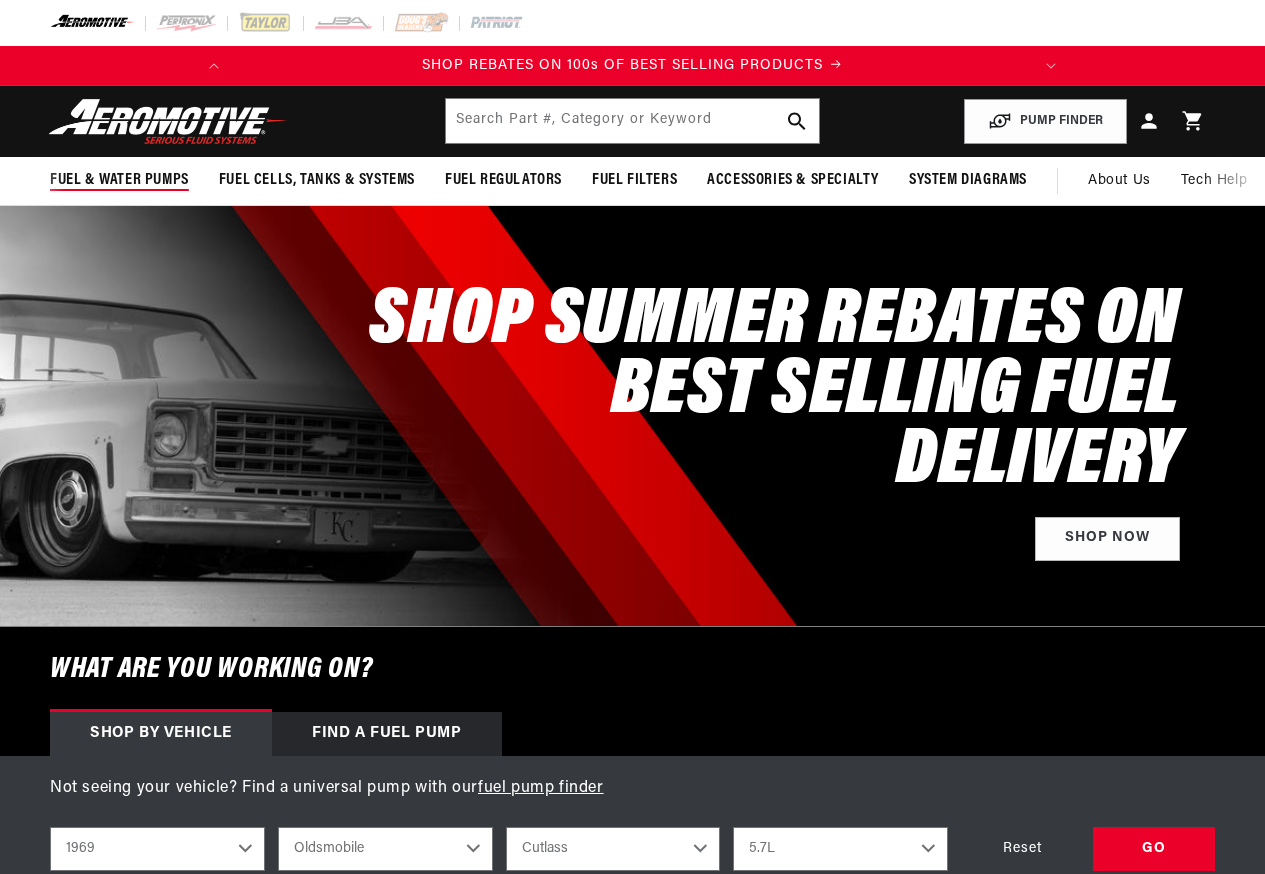 scroll, scrollTop: 0, scrollLeft: 0, axis: both 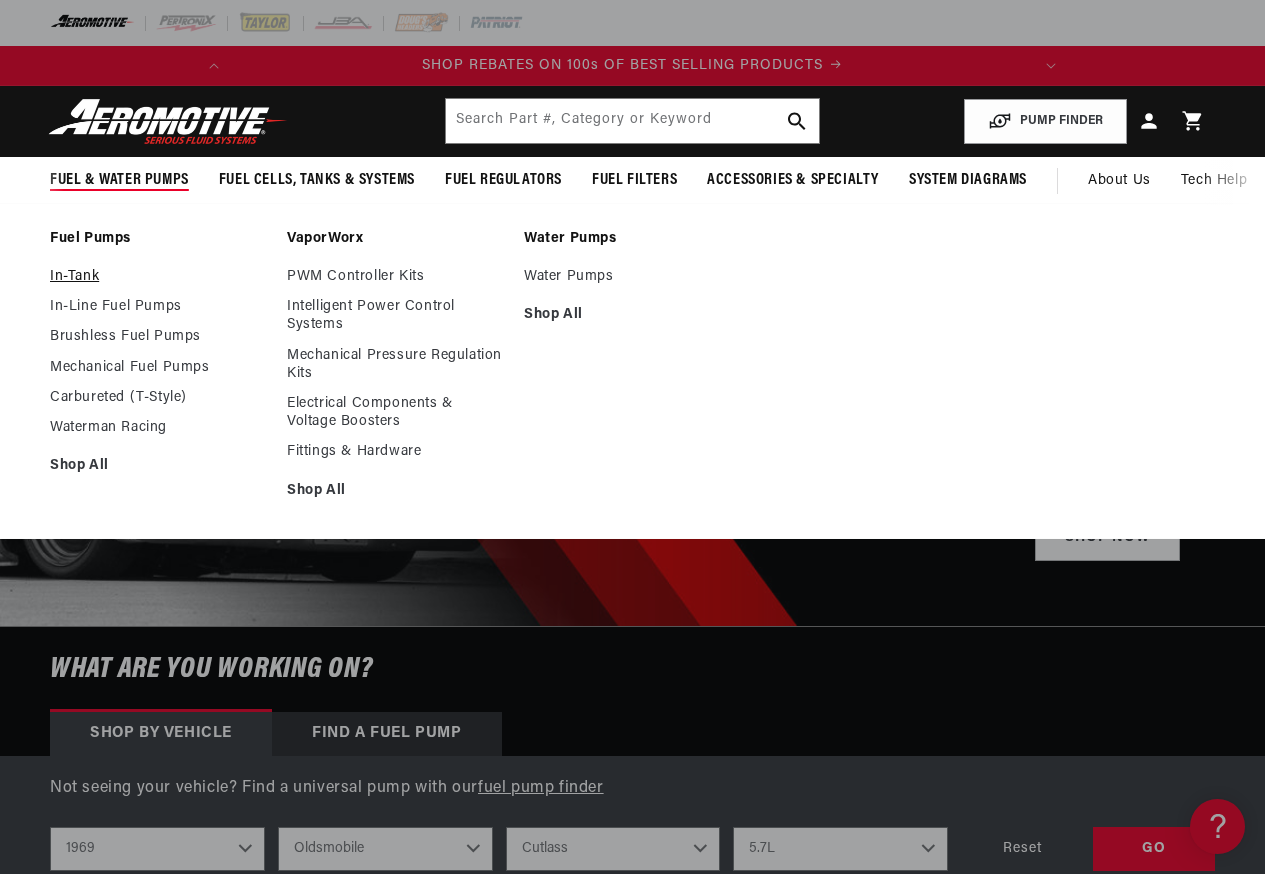 click on "In-Tank" at bounding box center [158, 277] 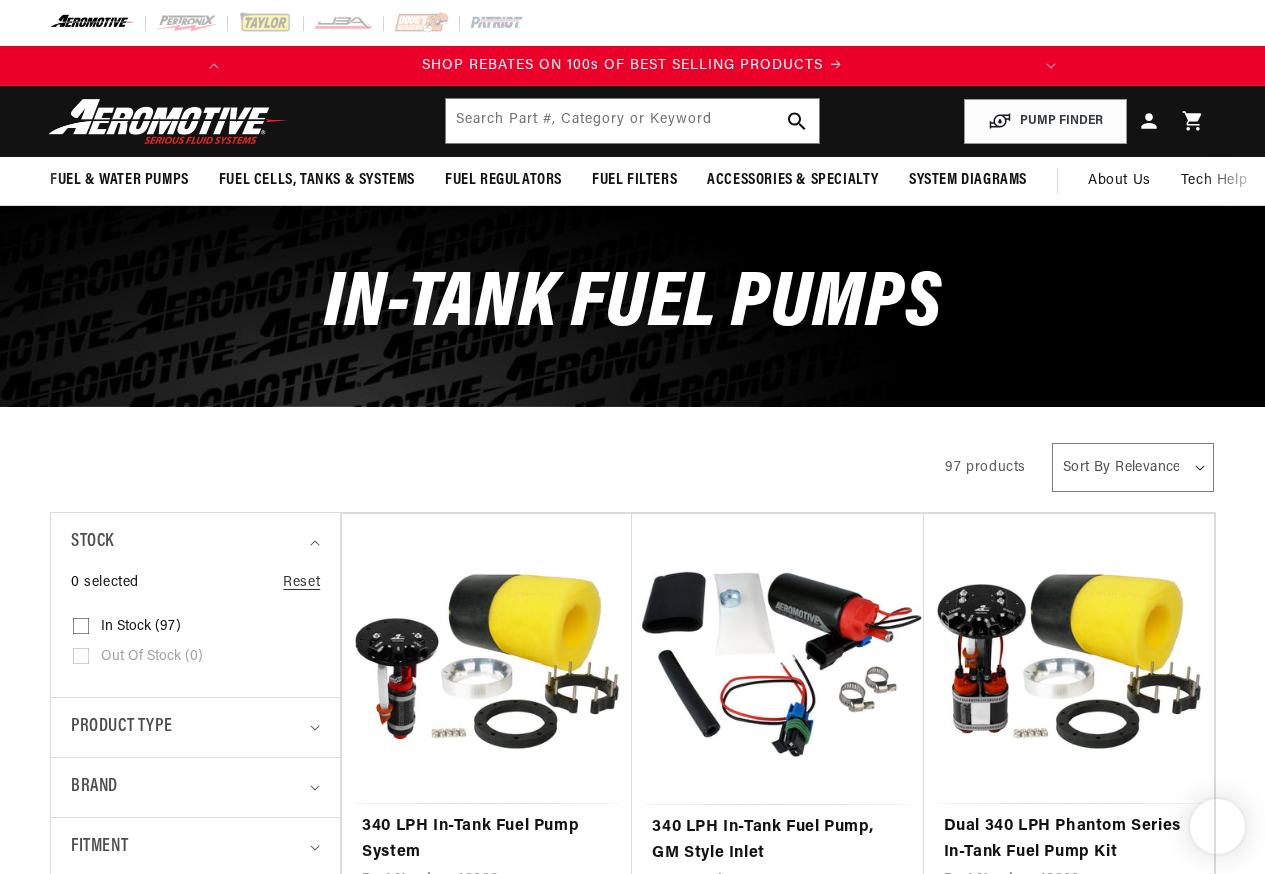 scroll, scrollTop: 77, scrollLeft: 0, axis: vertical 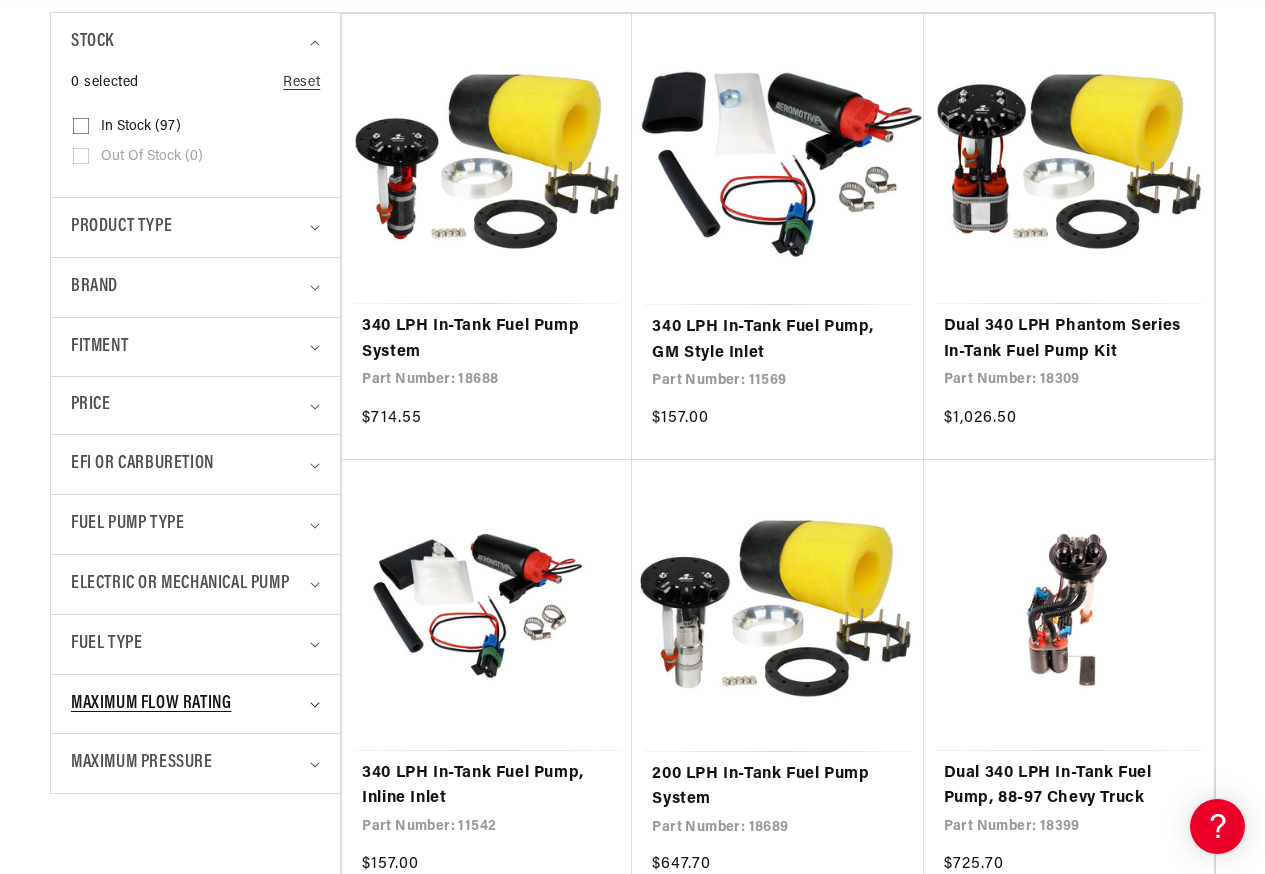 click on "Maximum Flow Rating" at bounding box center (151, 704) 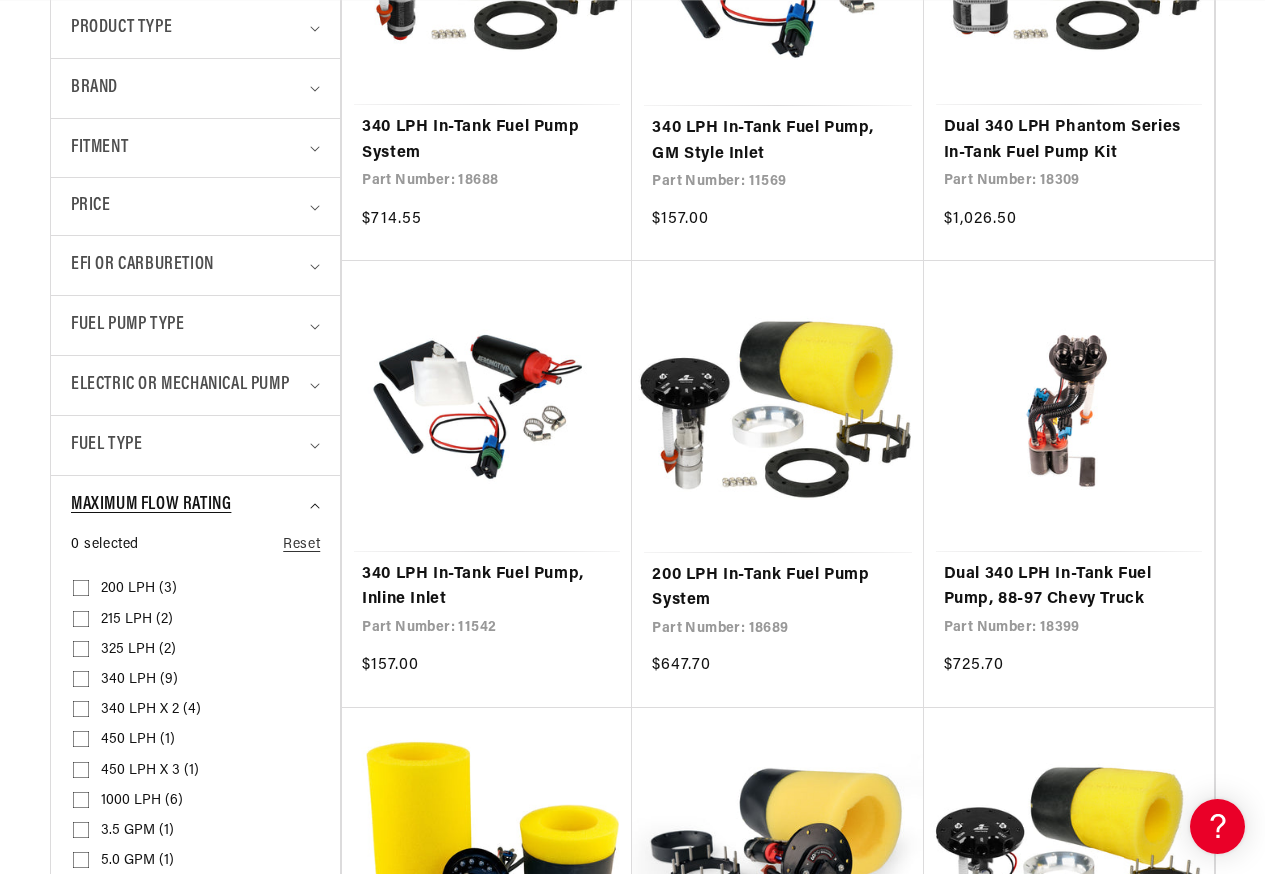 scroll, scrollTop: 700, scrollLeft: 0, axis: vertical 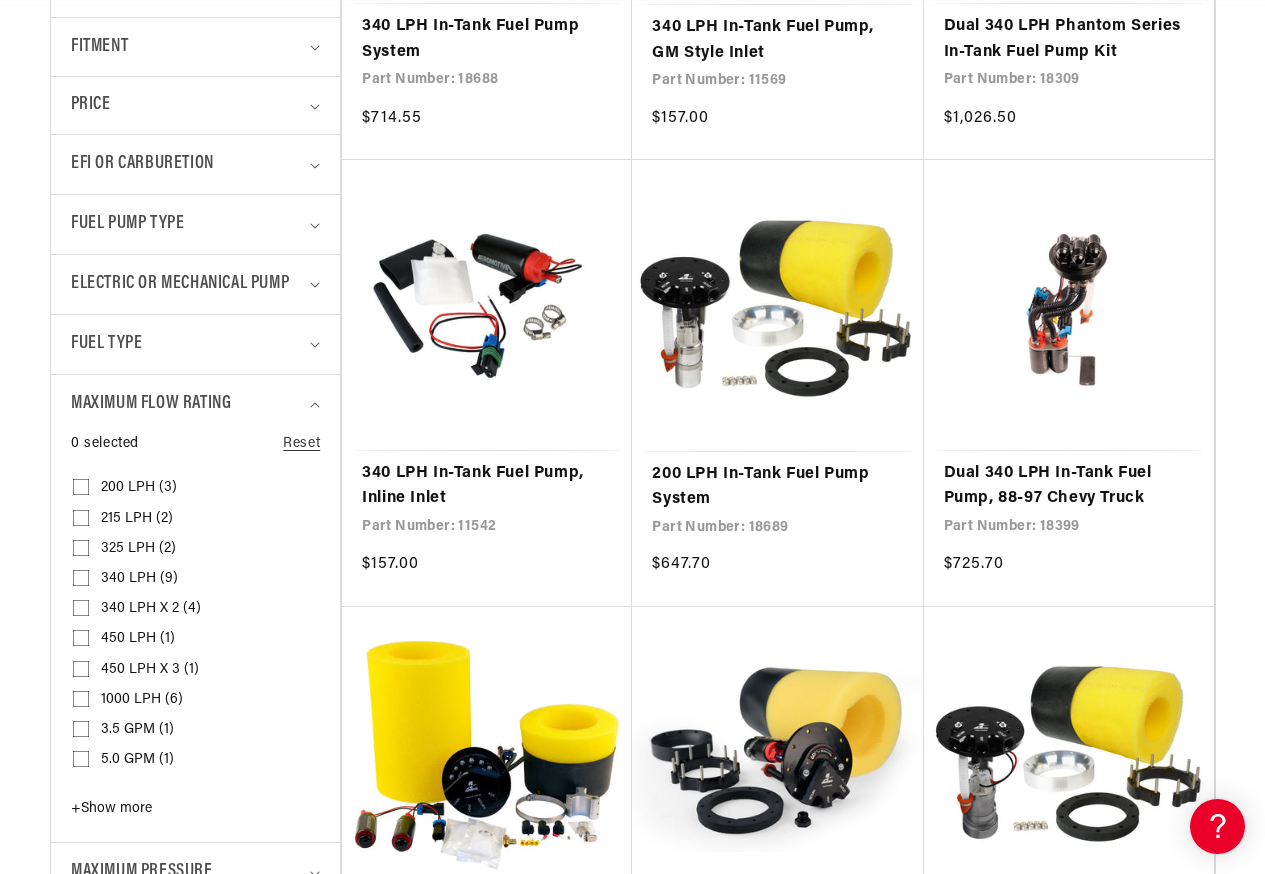 click on "+  Show more" at bounding box center (111, 808) 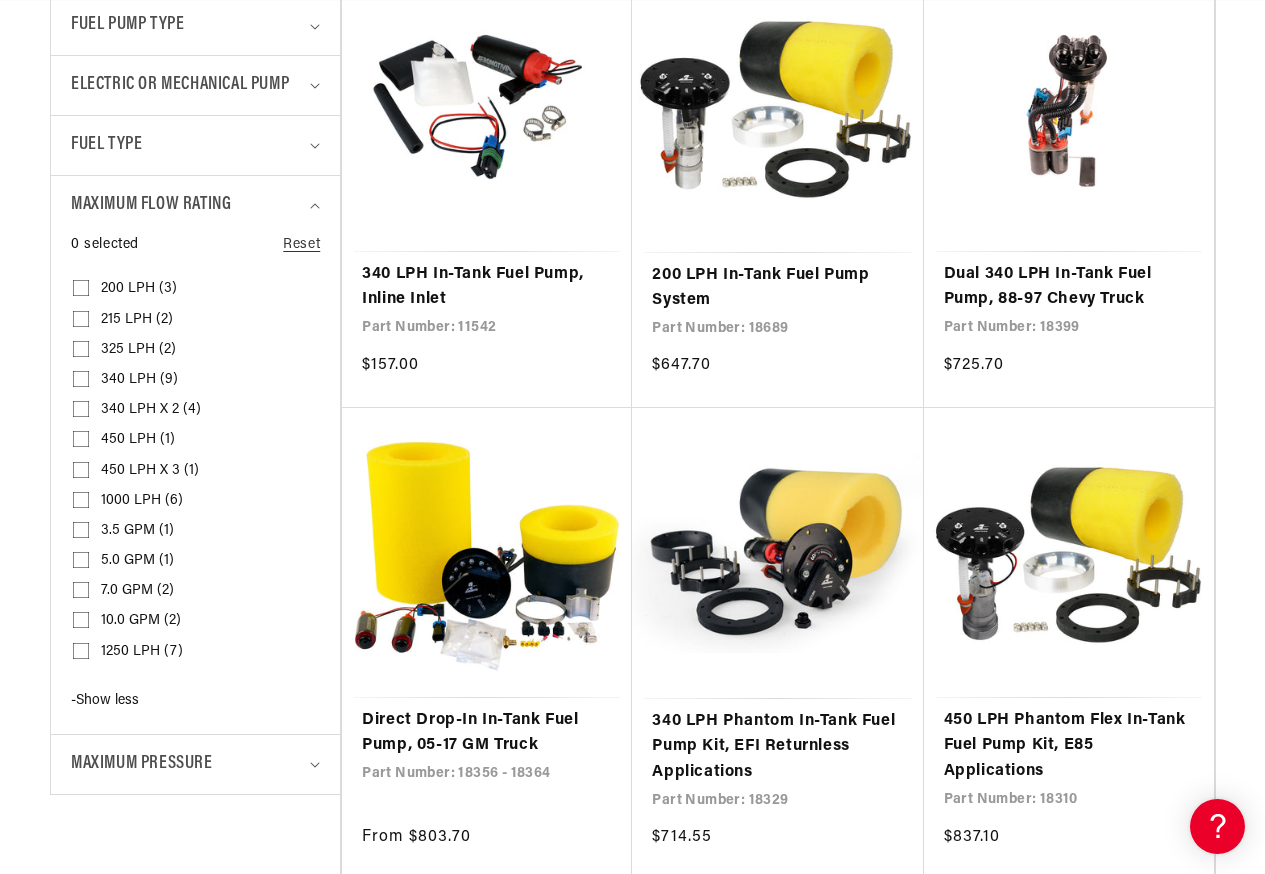 scroll, scrollTop: 1000, scrollLeft: 0, axis: vertical 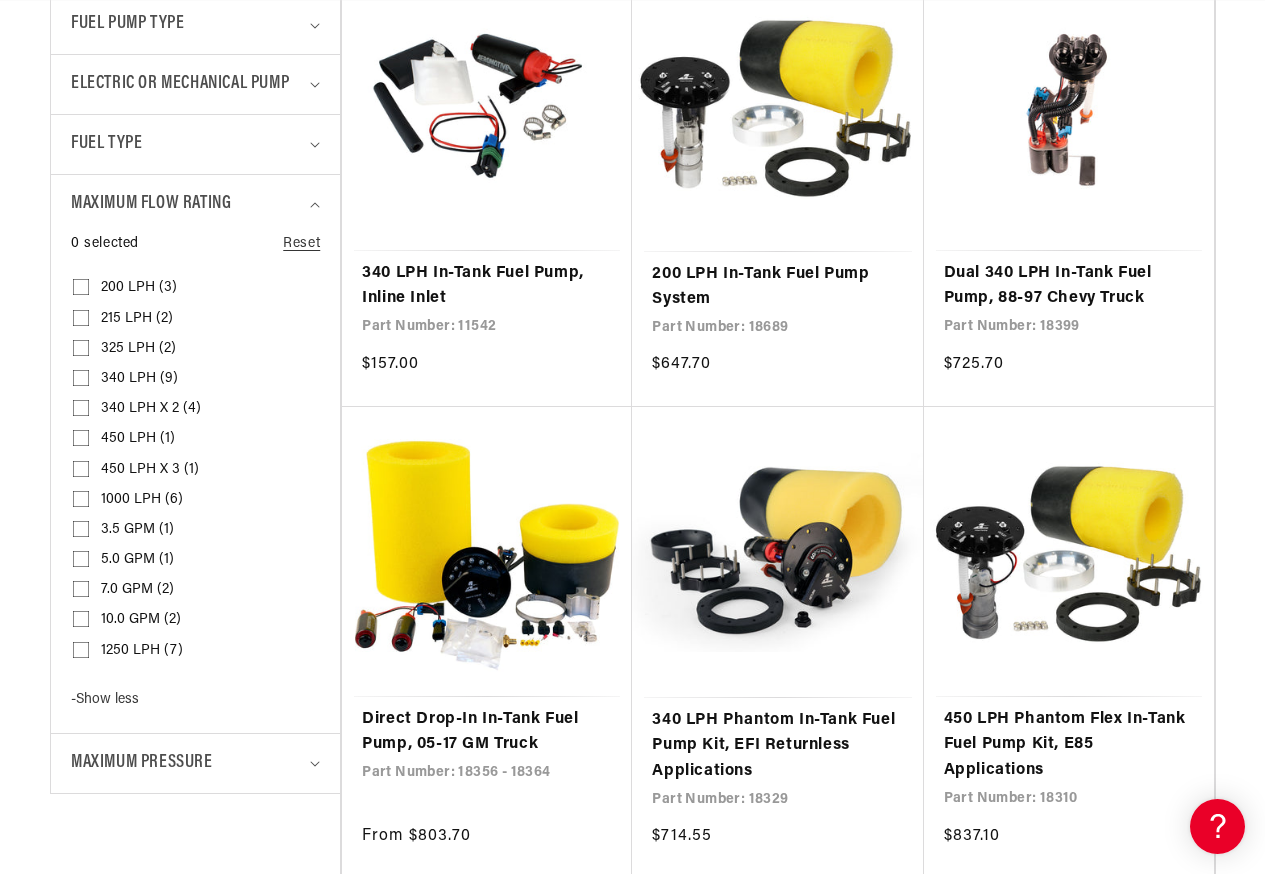 click on "450 LPH (1)
450 LPH (1 product)" at bounding box center (81, 442) 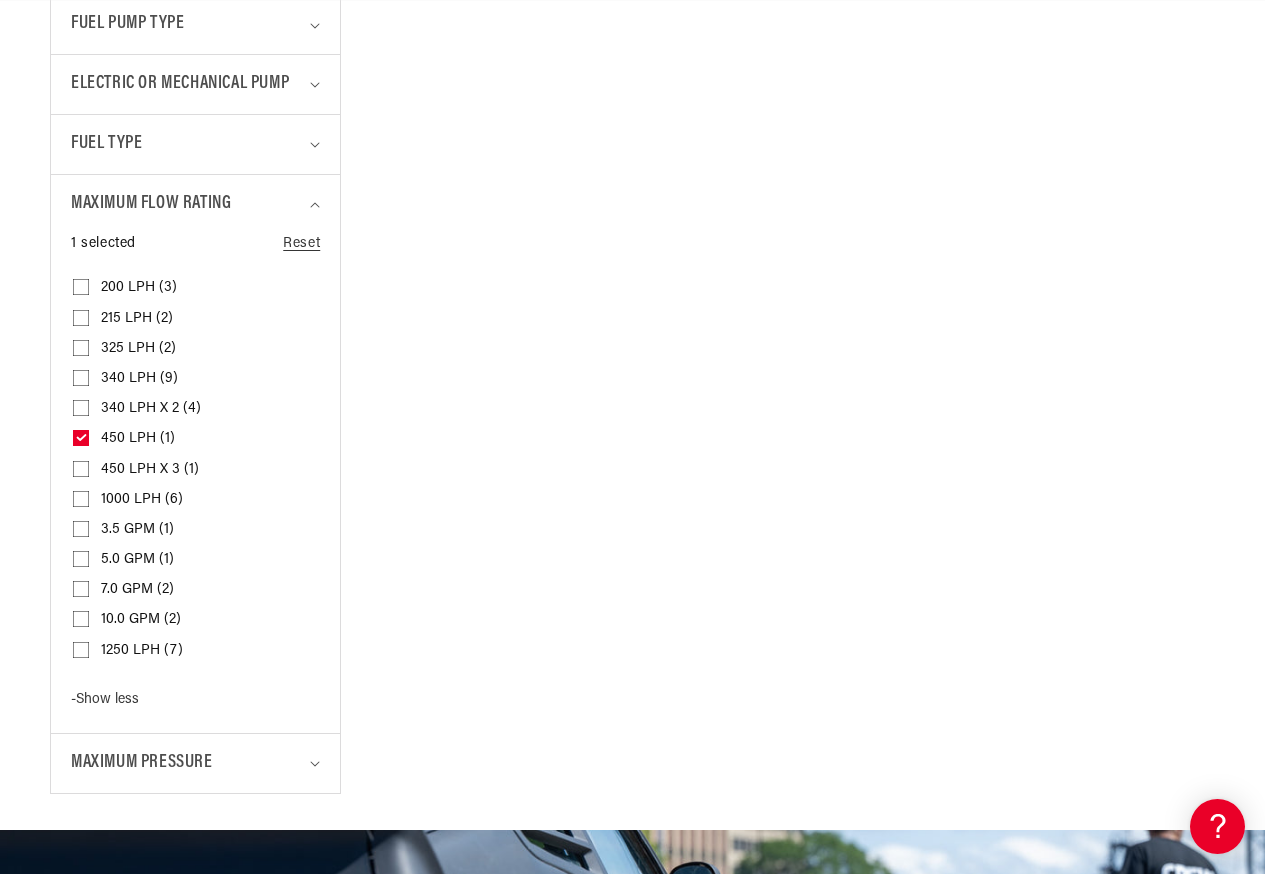 scroll, scrollTop: 0, scrollLeft: 133, axis: horizontal 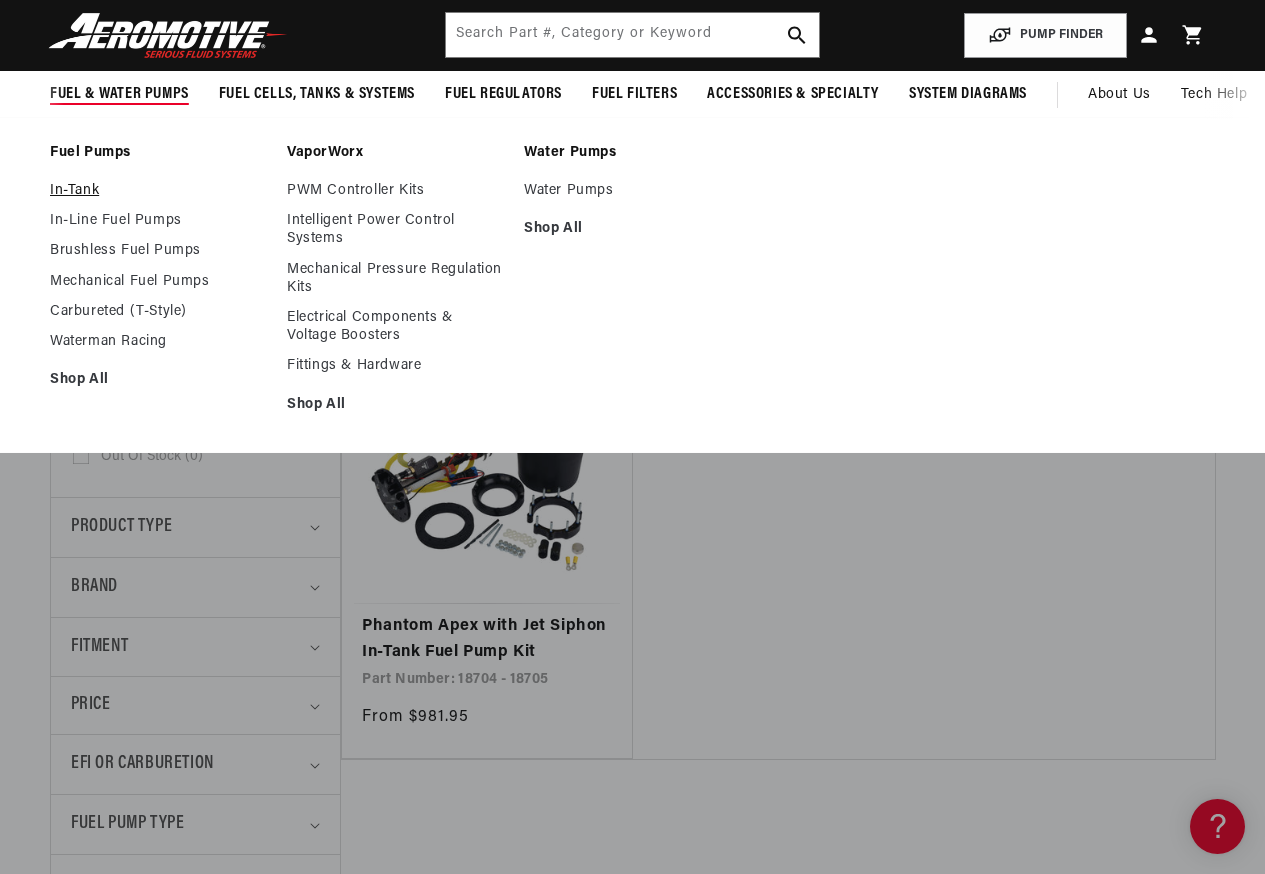 click on "In-Tank" at bounding box center [158, 191] 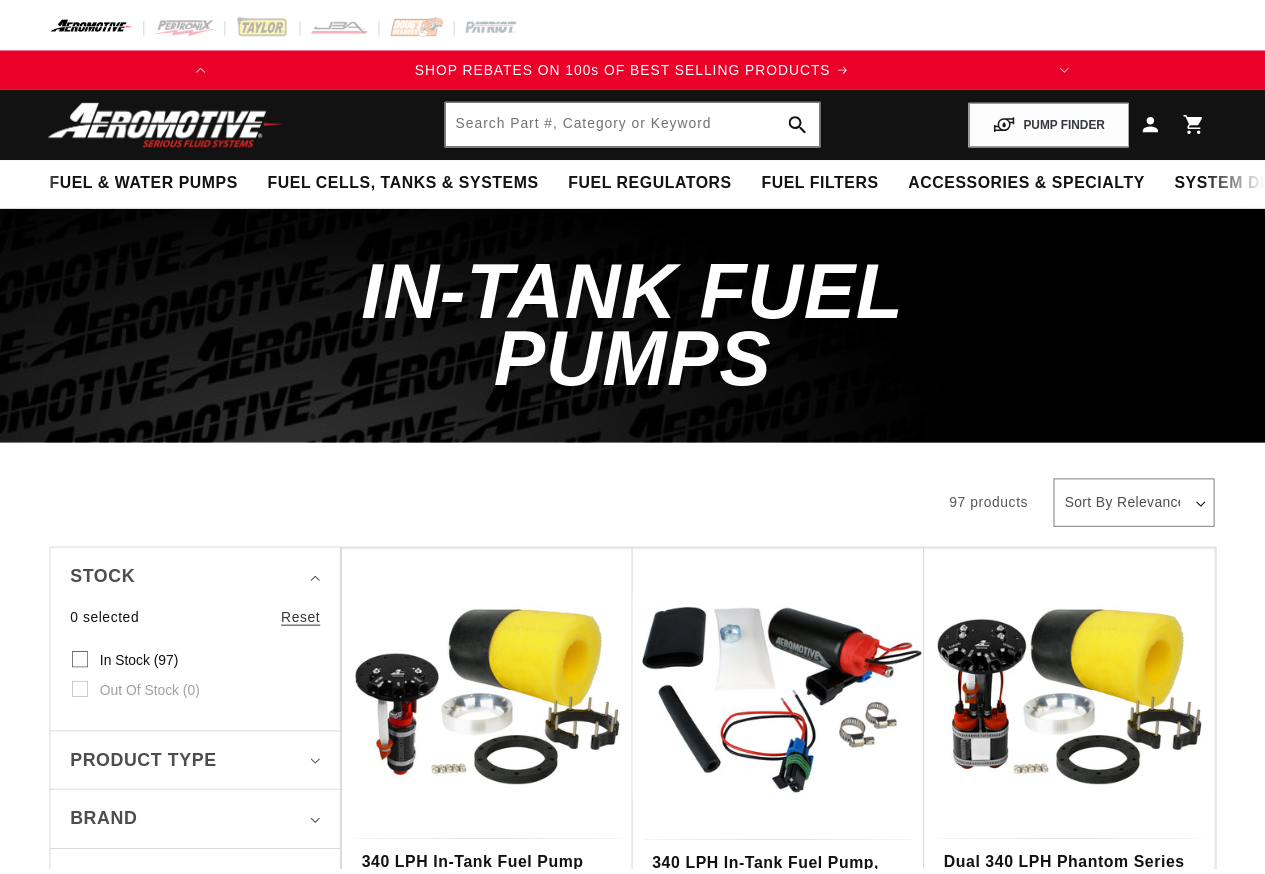 scroll, scrollTop: 0, scrollLeft: 0, axis: both 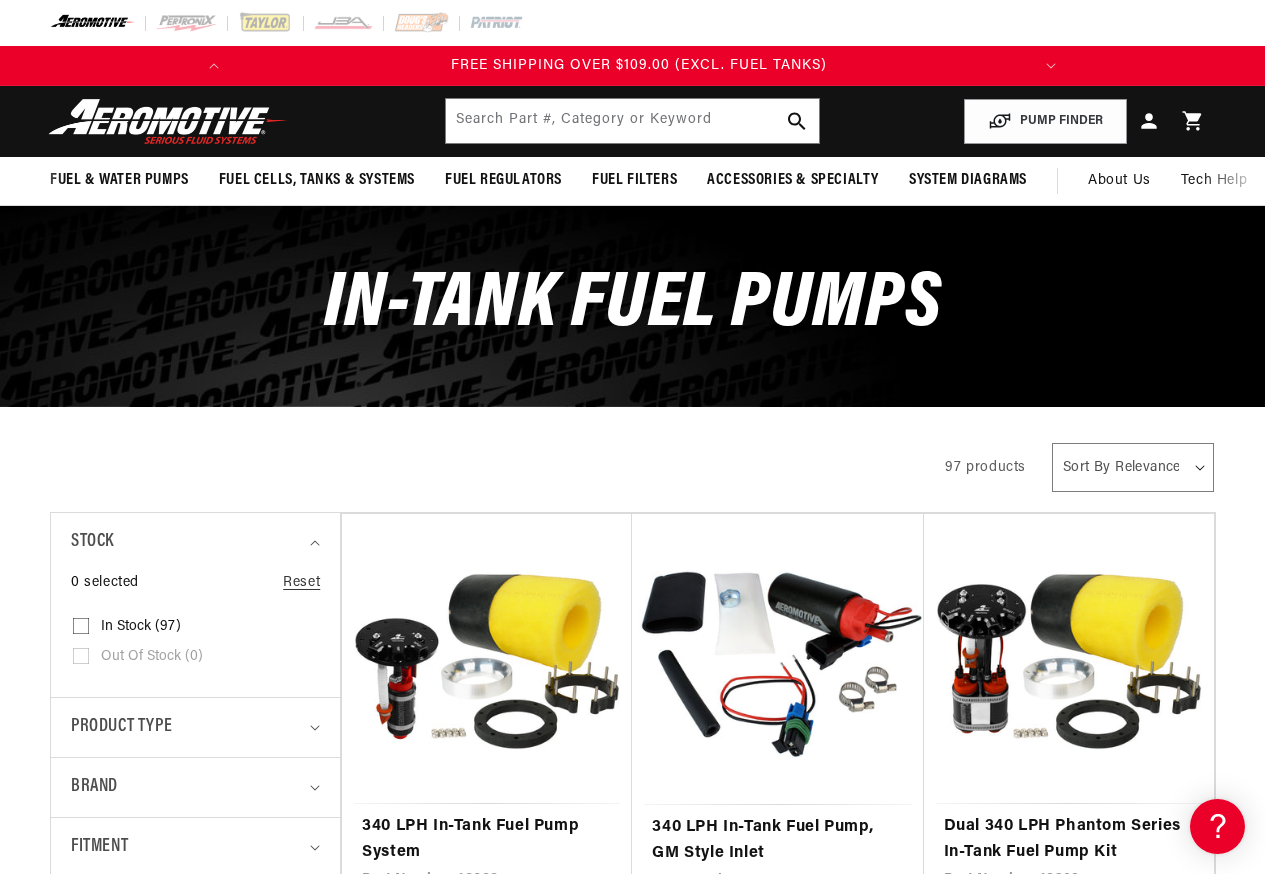 click at bounding box center (168, 121) 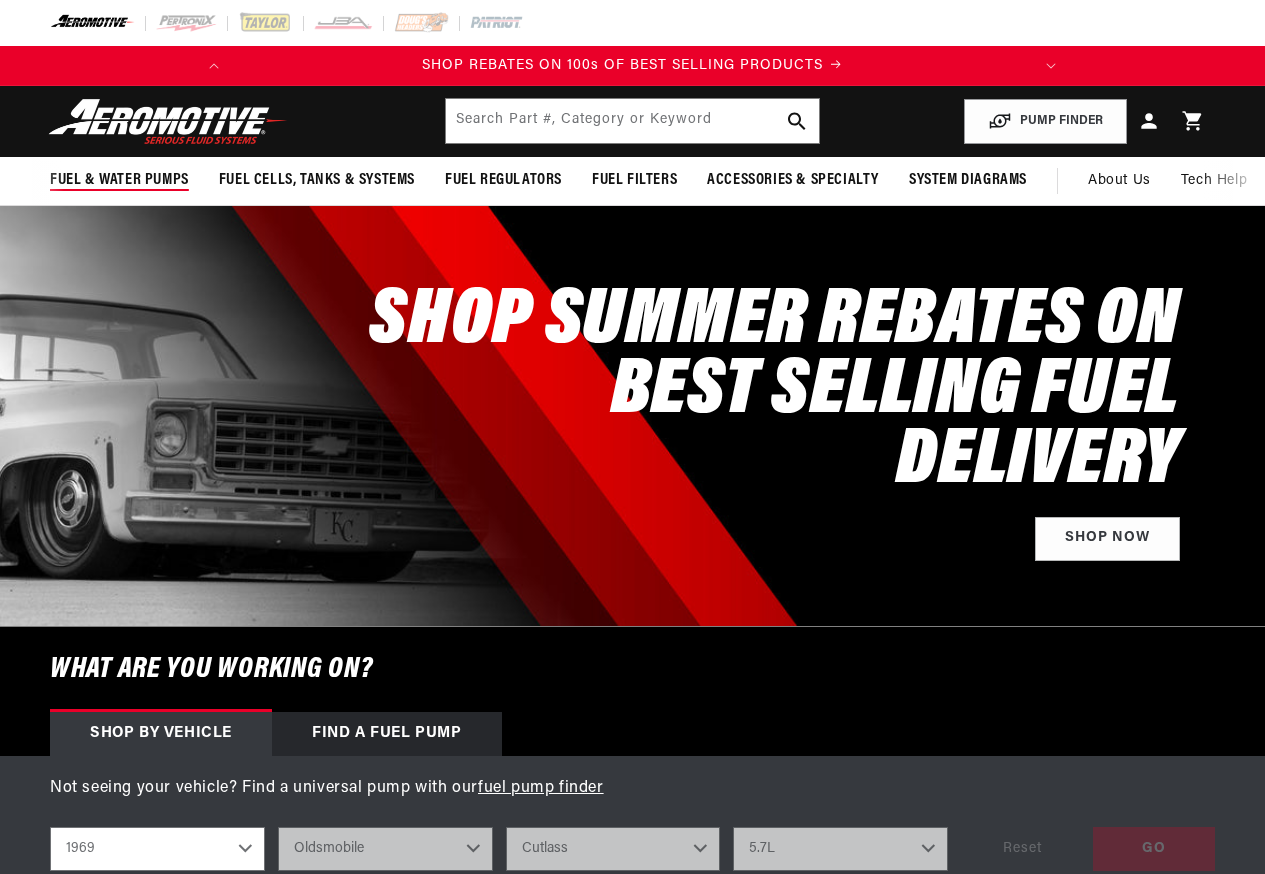 scroll, scrollTop: 0, scrollLeft: 0, axis: both 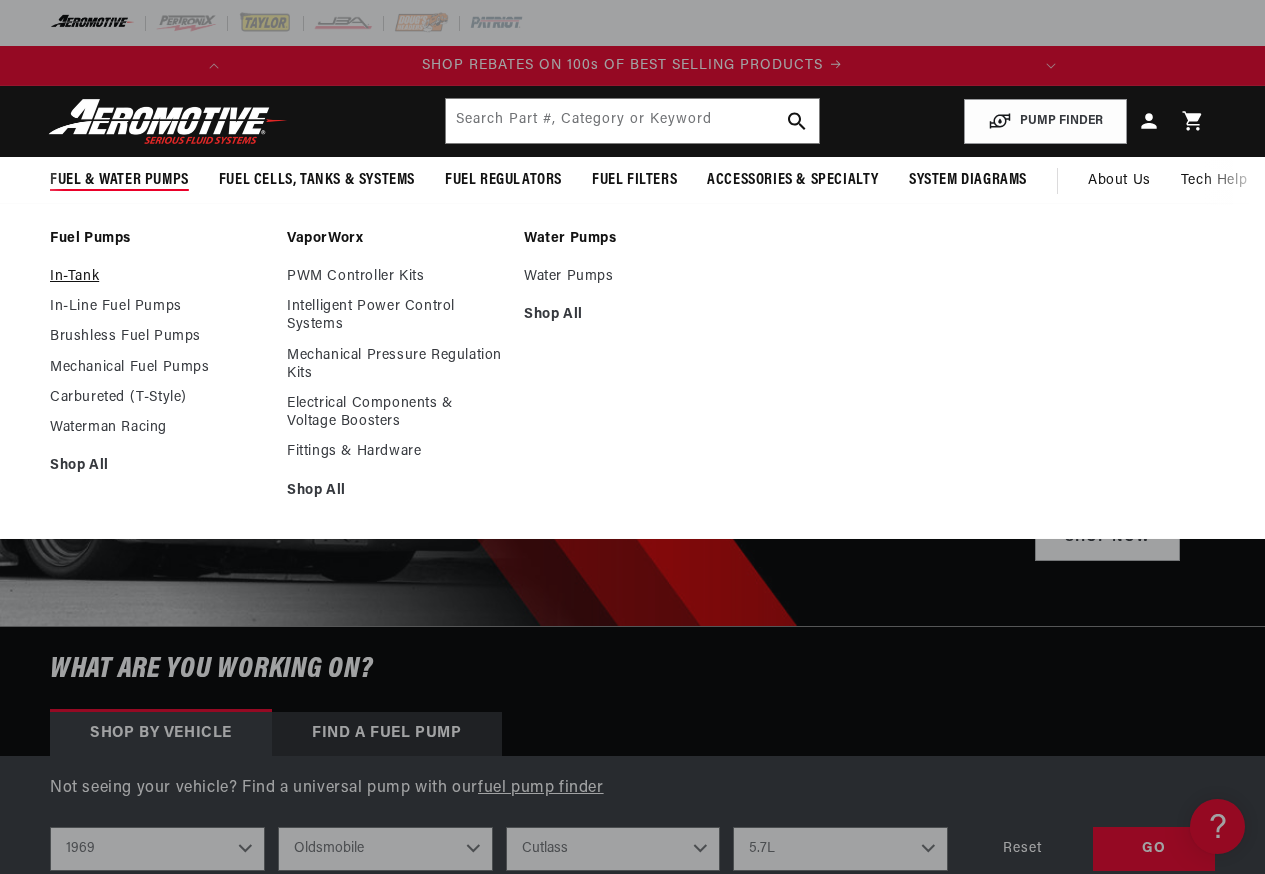 click on "In-Tank" at bounding box center [158, 277] 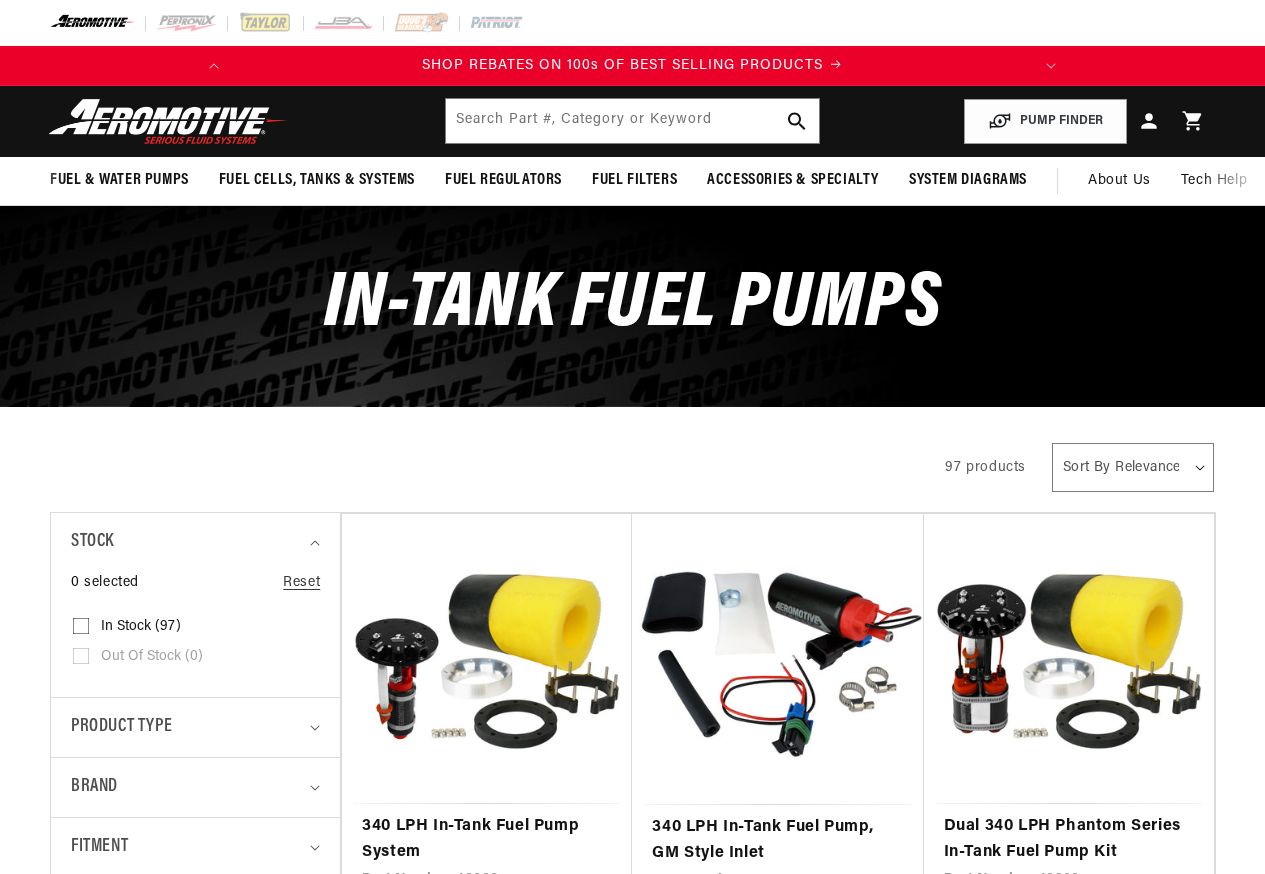scroll, scrollTop: 0, scrollLeft: 0, axis: both 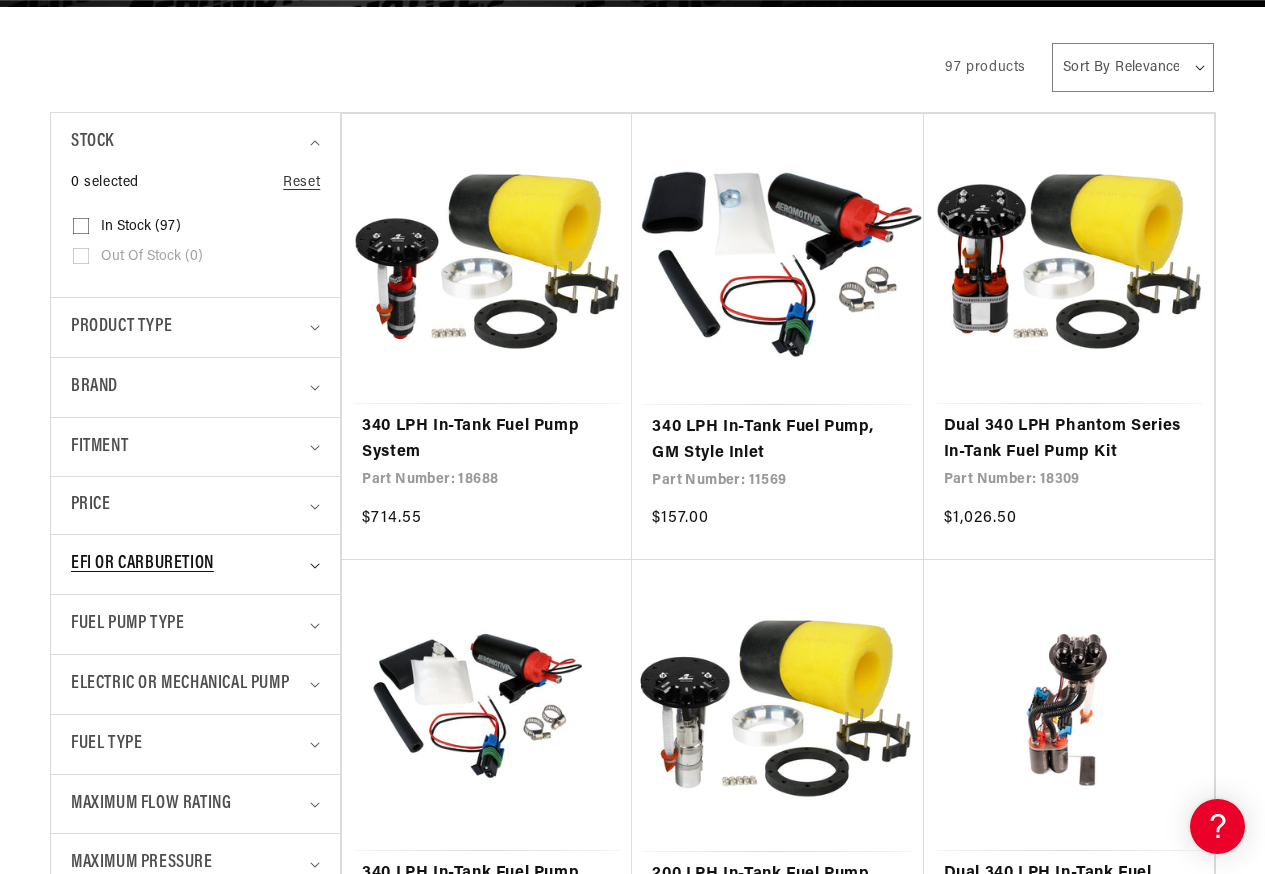 click on "EFI or Carburetion" at bounding box center (142, 564) 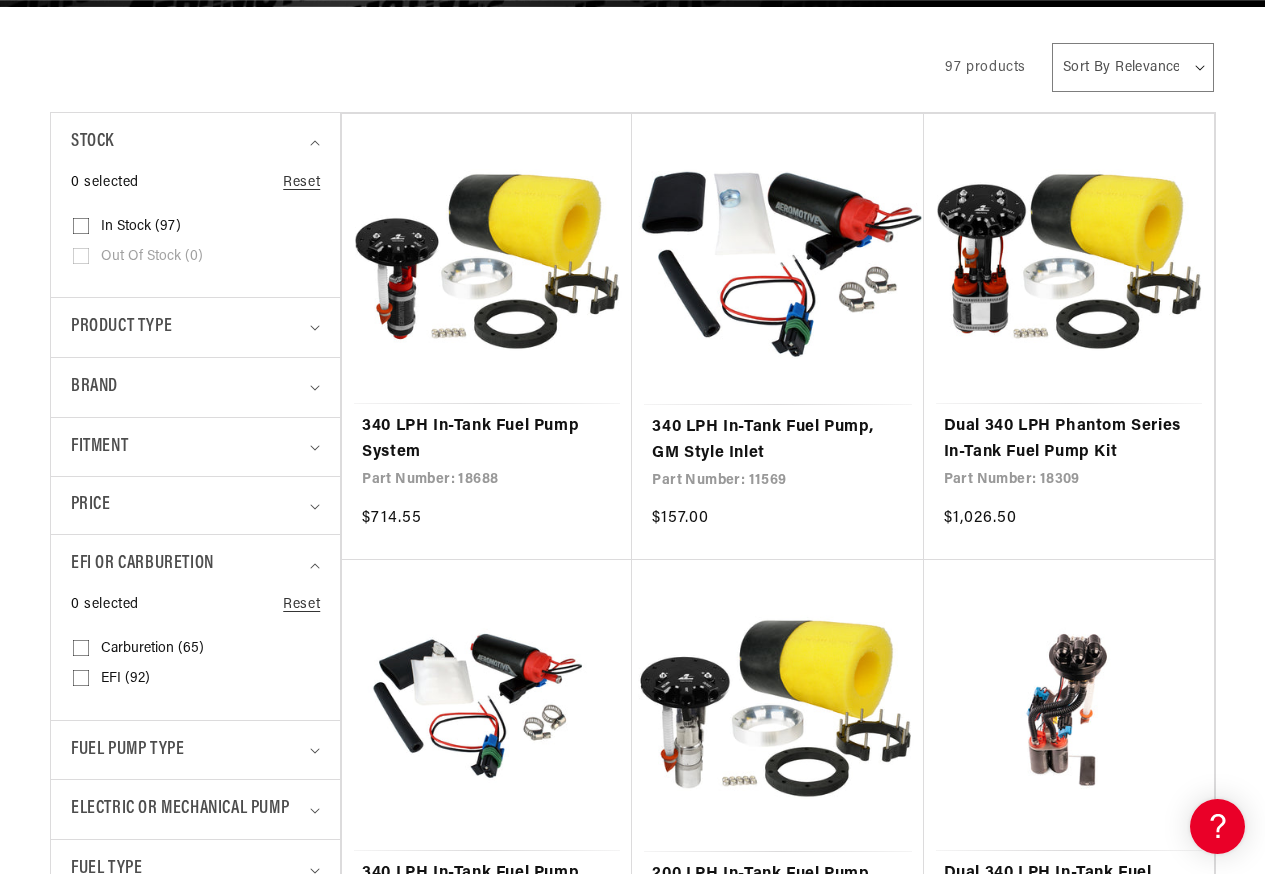 click on "EFI (92)
EFI (92 products)" at bounding box center (81, 682) 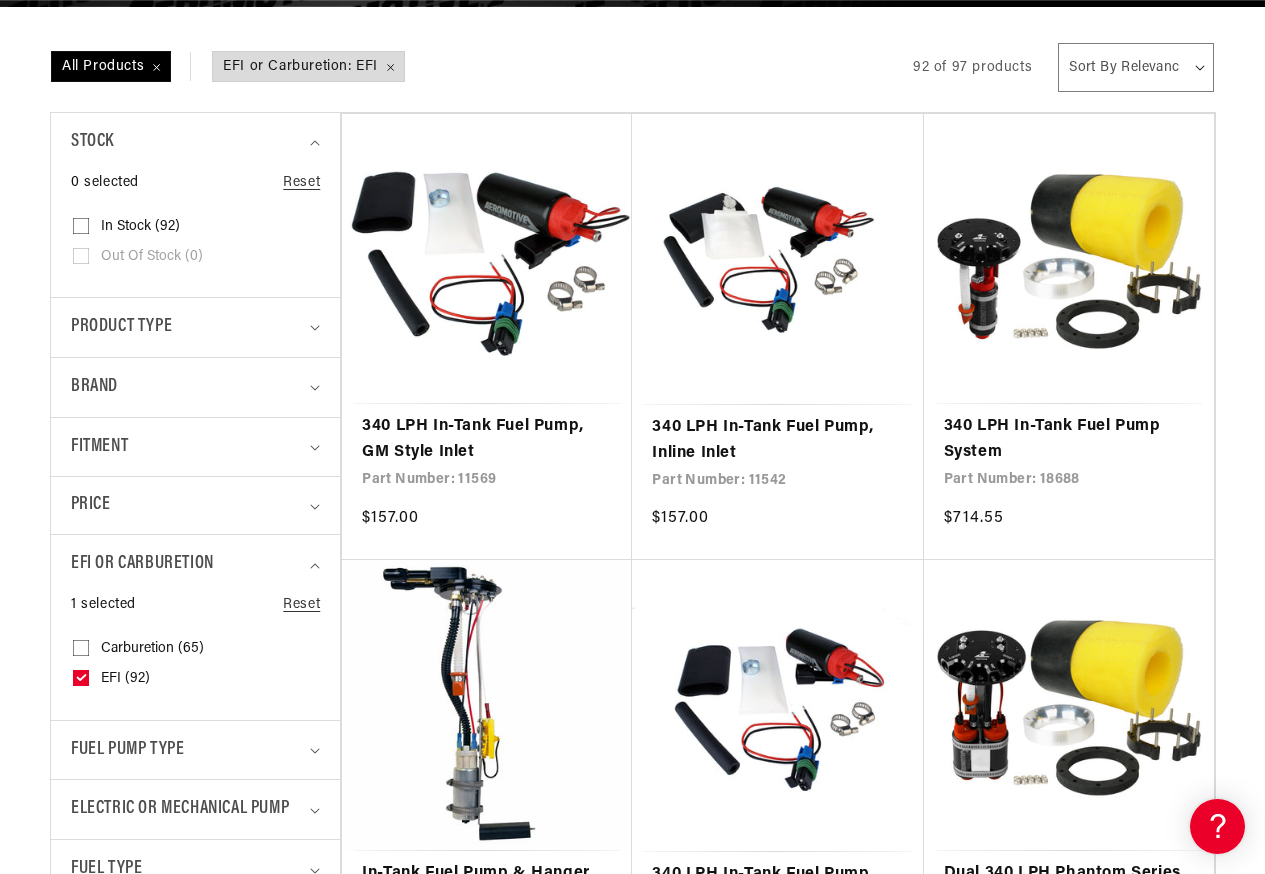 scroll, scrollTop: 0, scrollLeft: 0, axis: both 